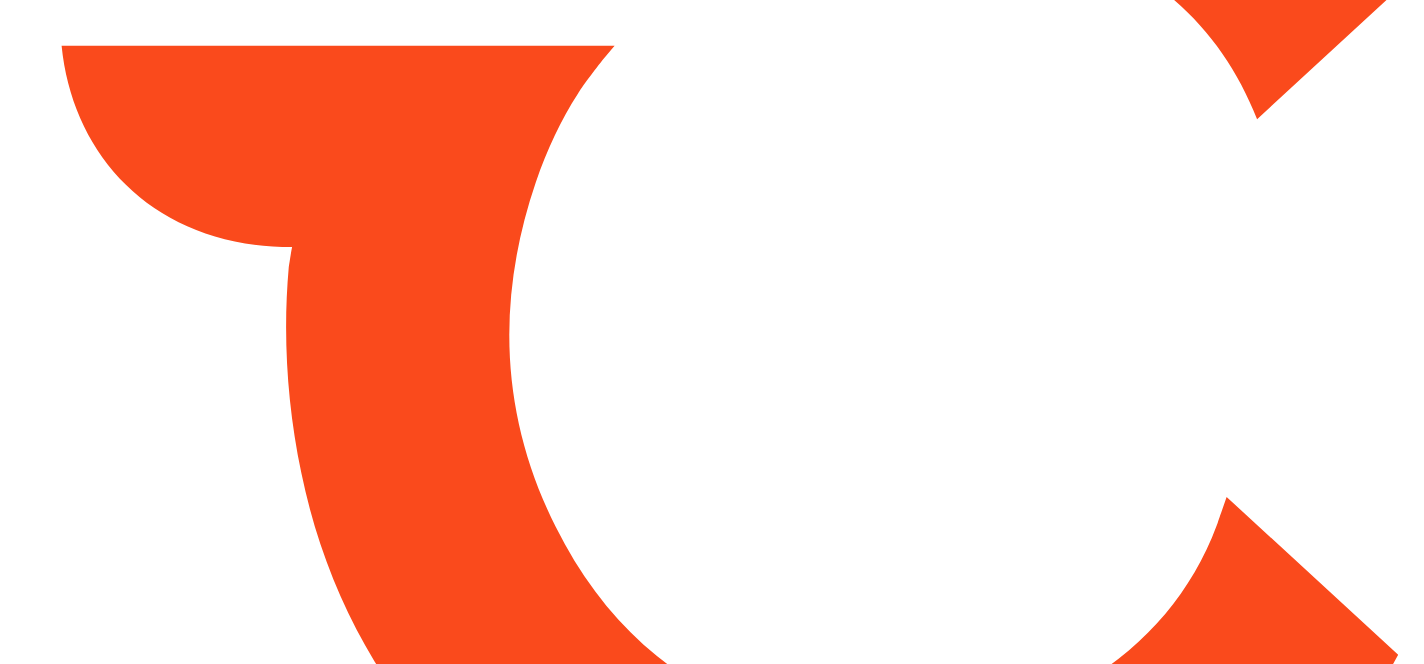 scroll, scrollTop: 0, scrollLeft: 0, axis: both 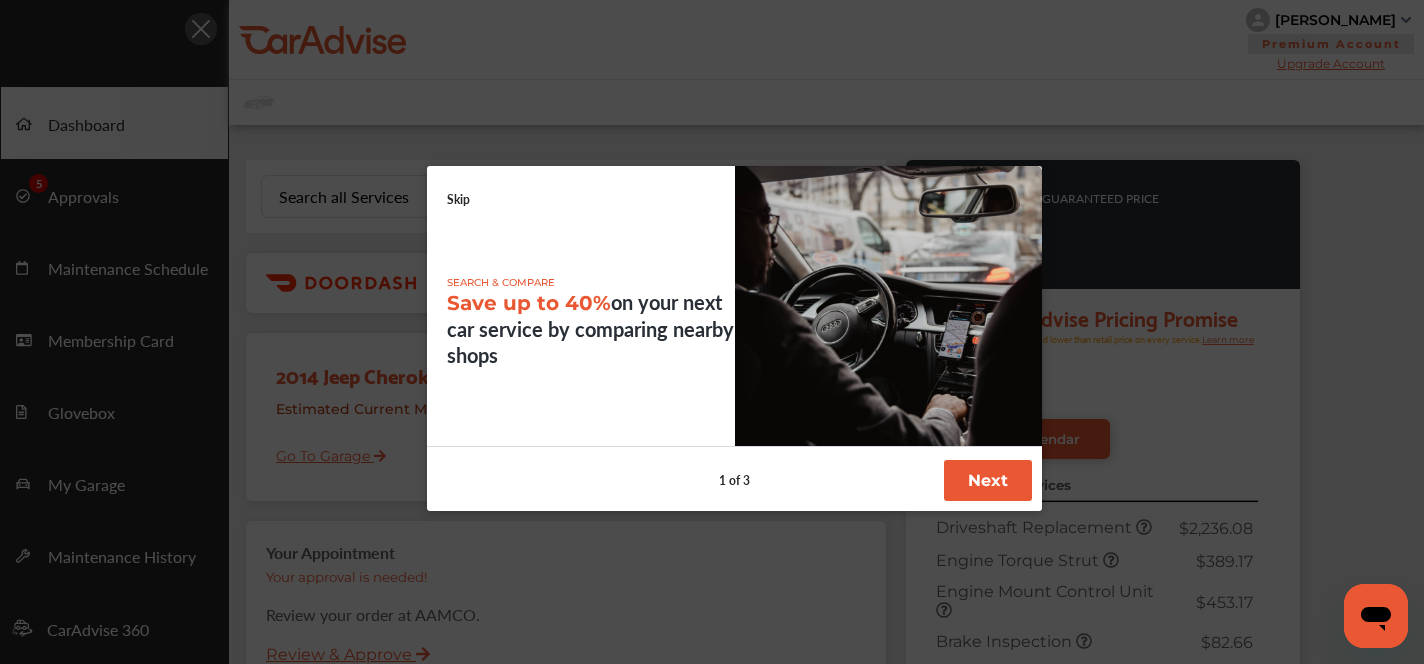 click on "Skip" at bounding box center [458, 199] 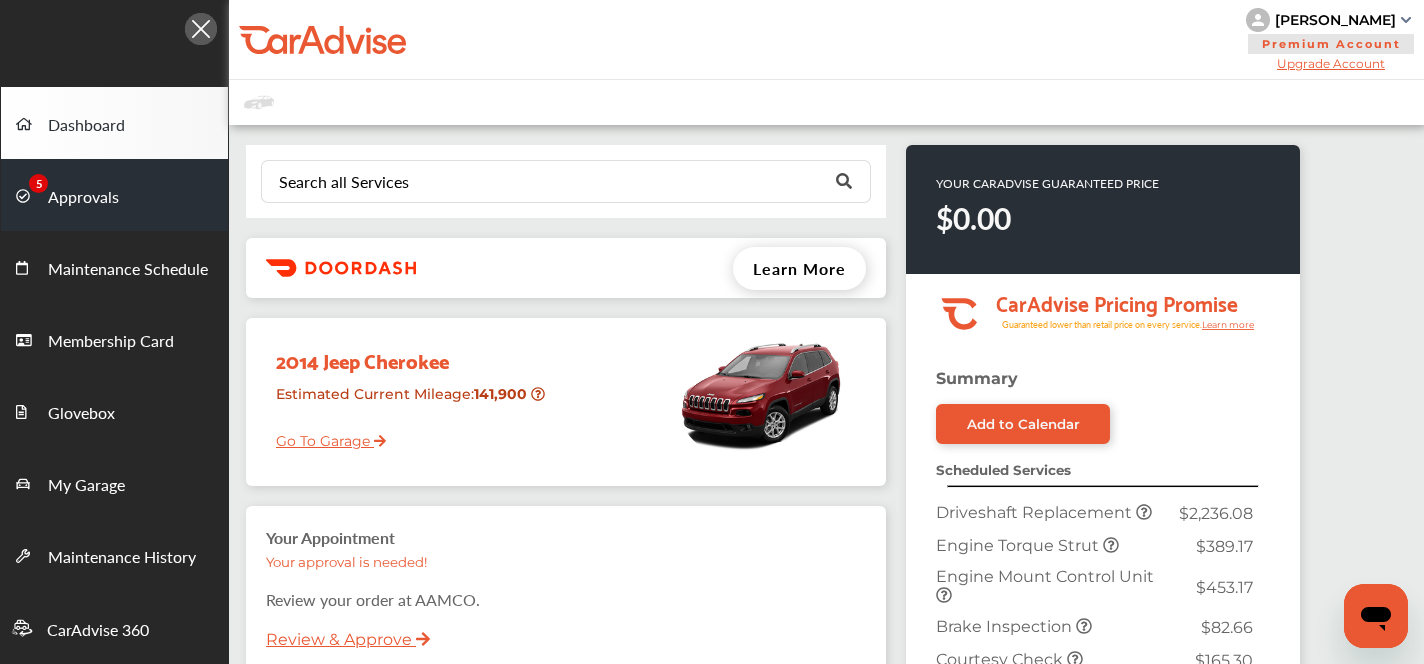 click on "Approvals" at bounding box center (83, 198) 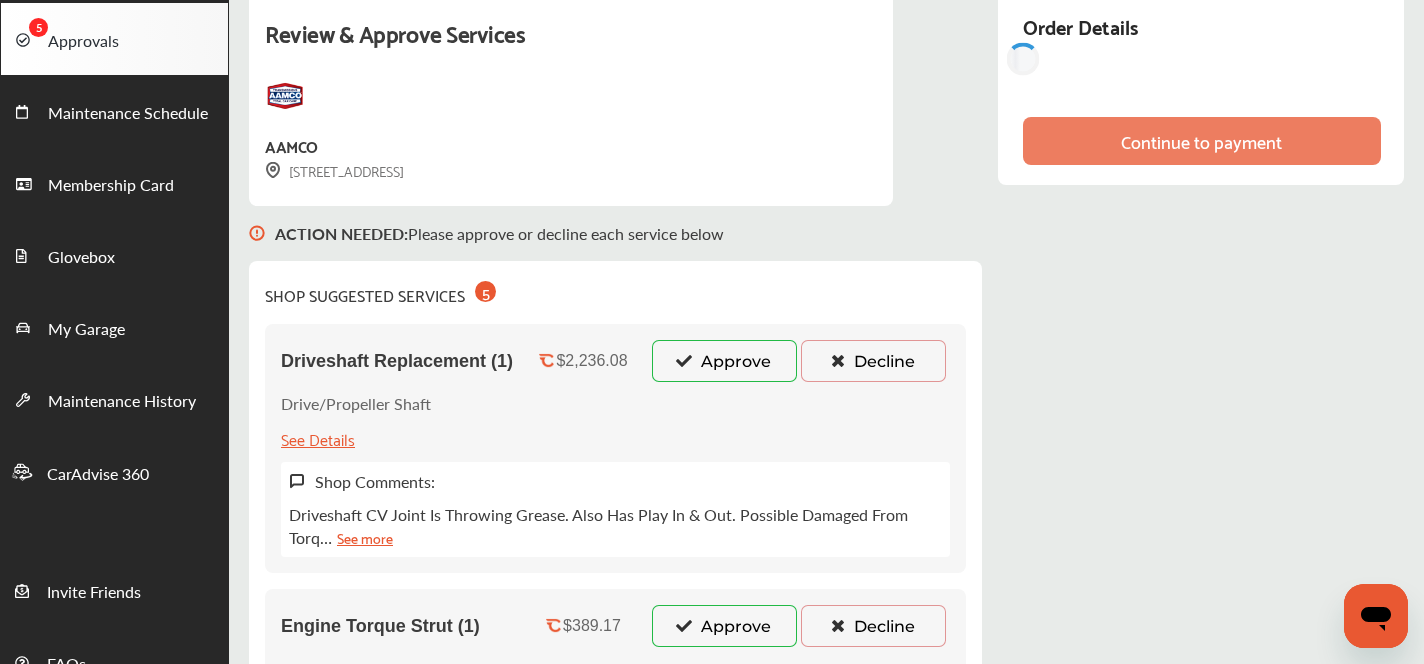 scroll, scrollTop: 154, scrollLeft: 0, axis: vertical 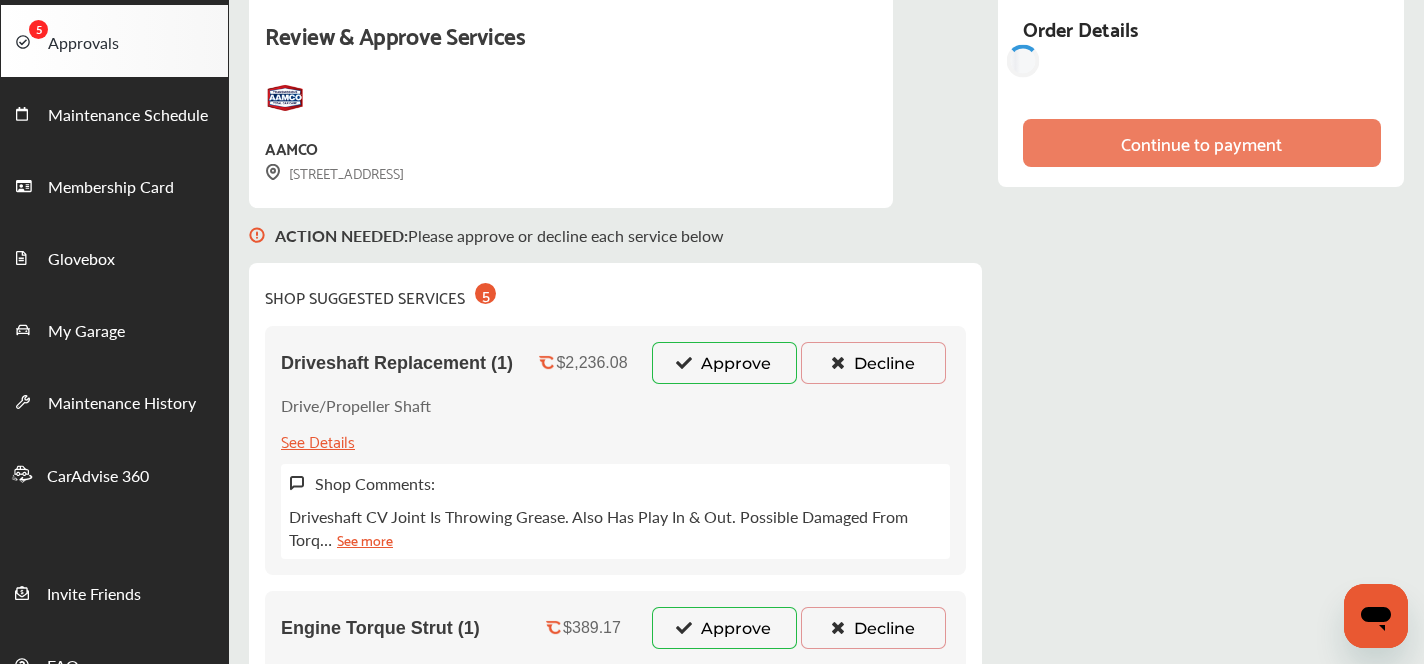 click on "Approve" at bounding box center [724, 363] 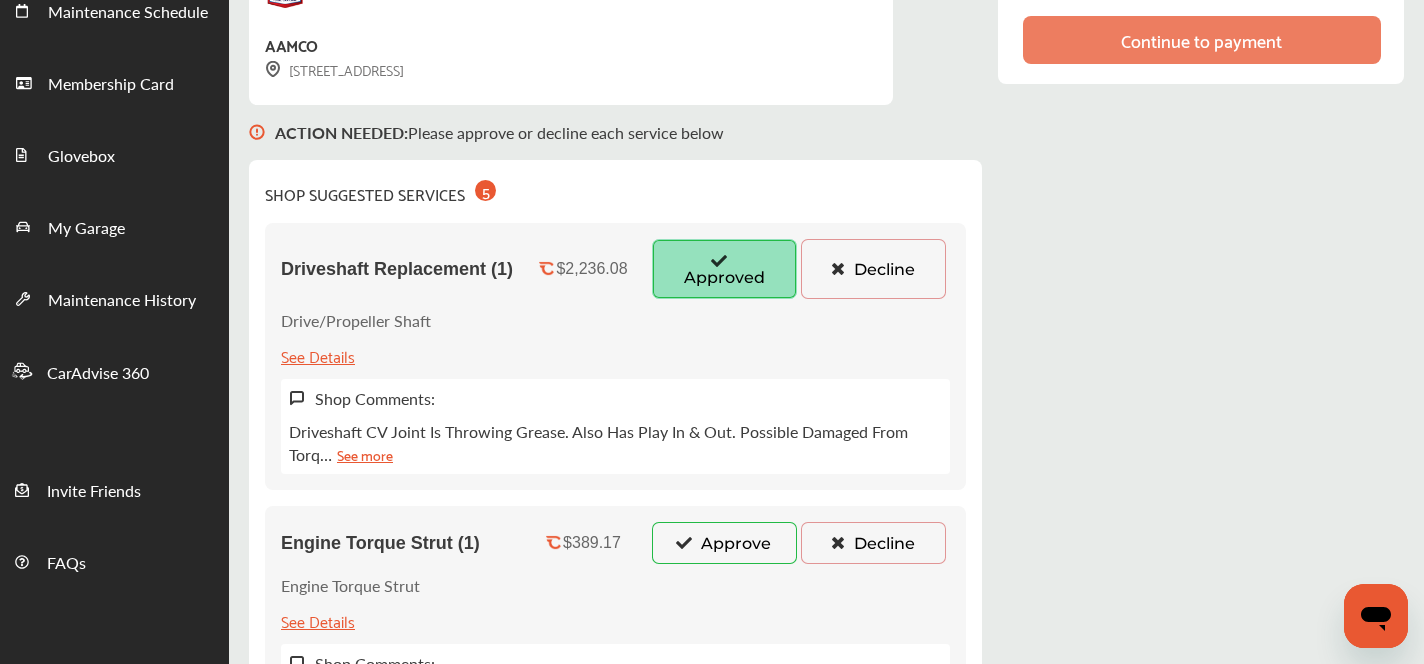 scroll, scrollTop: 263, scrollLeft: 0, axis: vertical 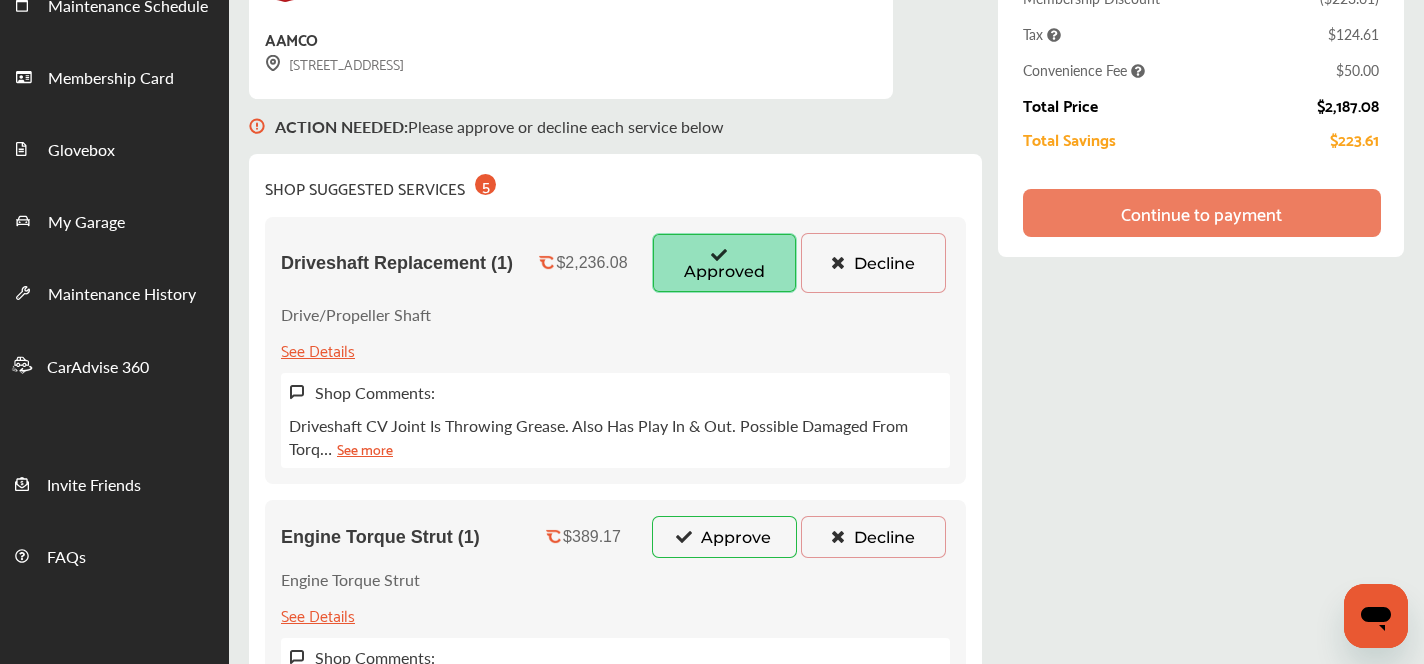 click on "Approve" at bounding box center (724, 537) 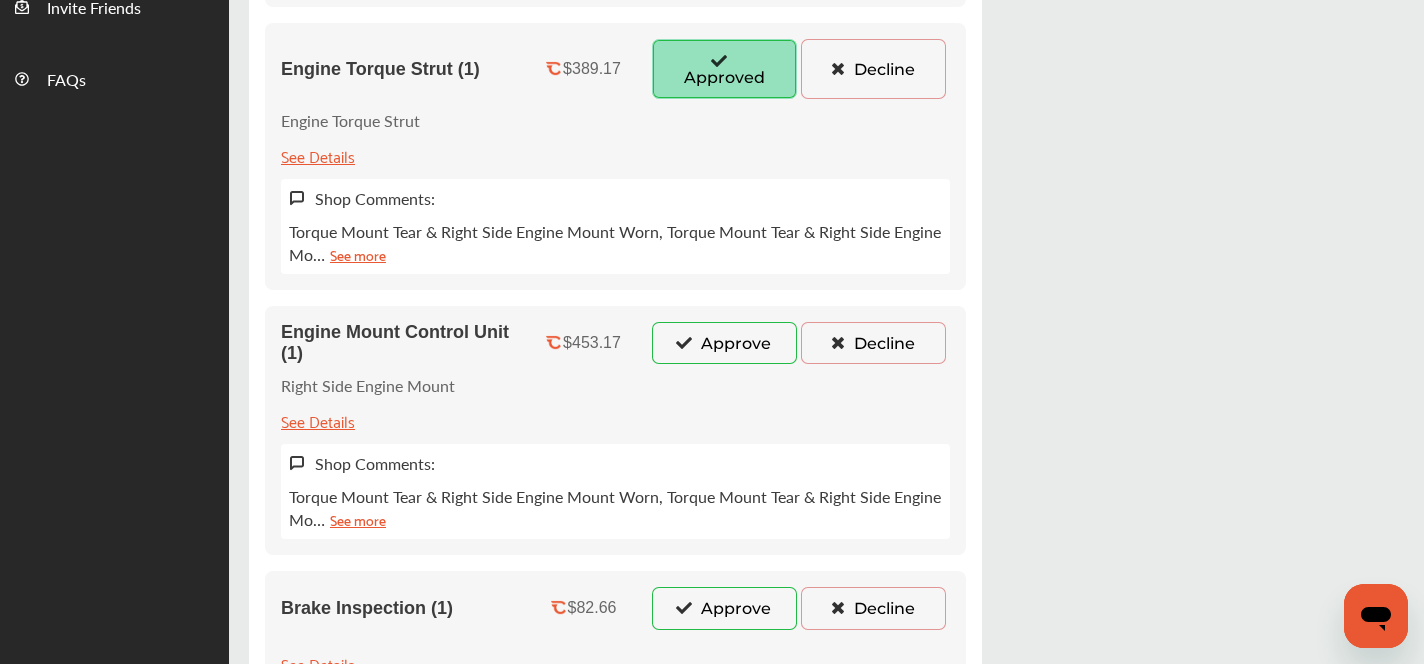 scroll, scrollTop: 751, scrollLeft: 0, axis: vertical 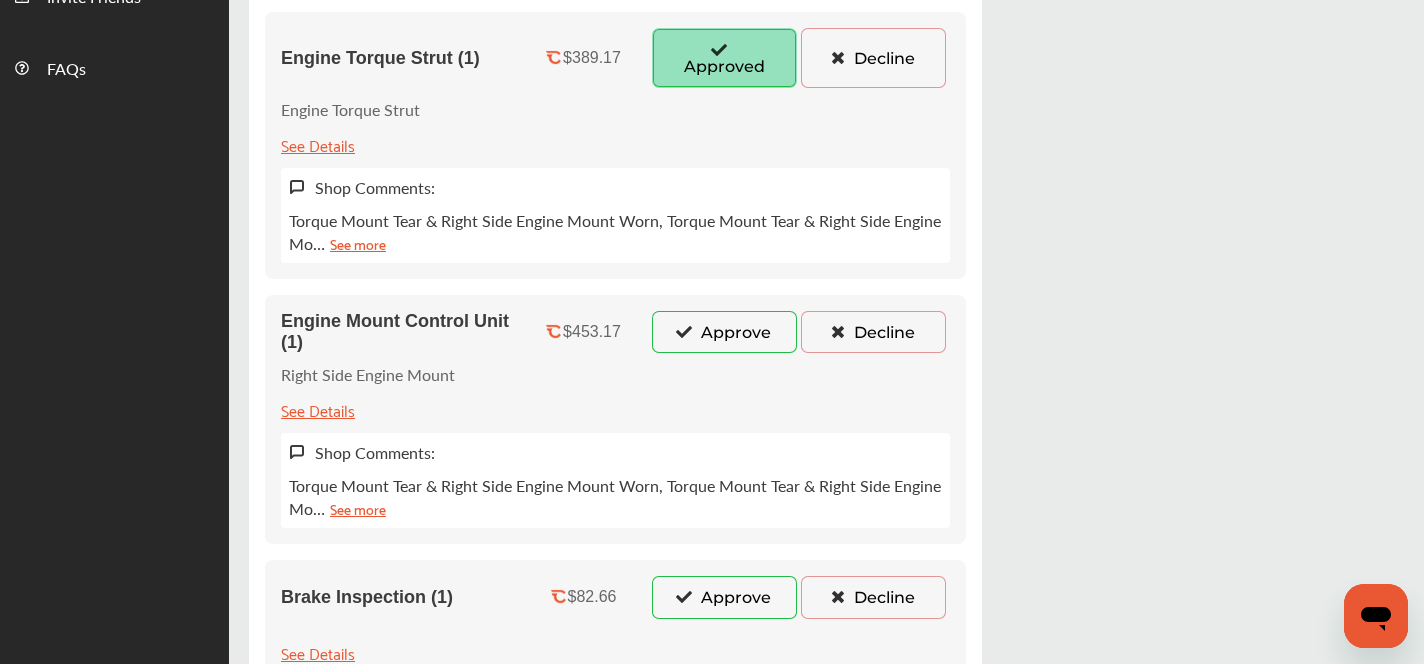 click on "Approve" at bounding box center (724, 332) 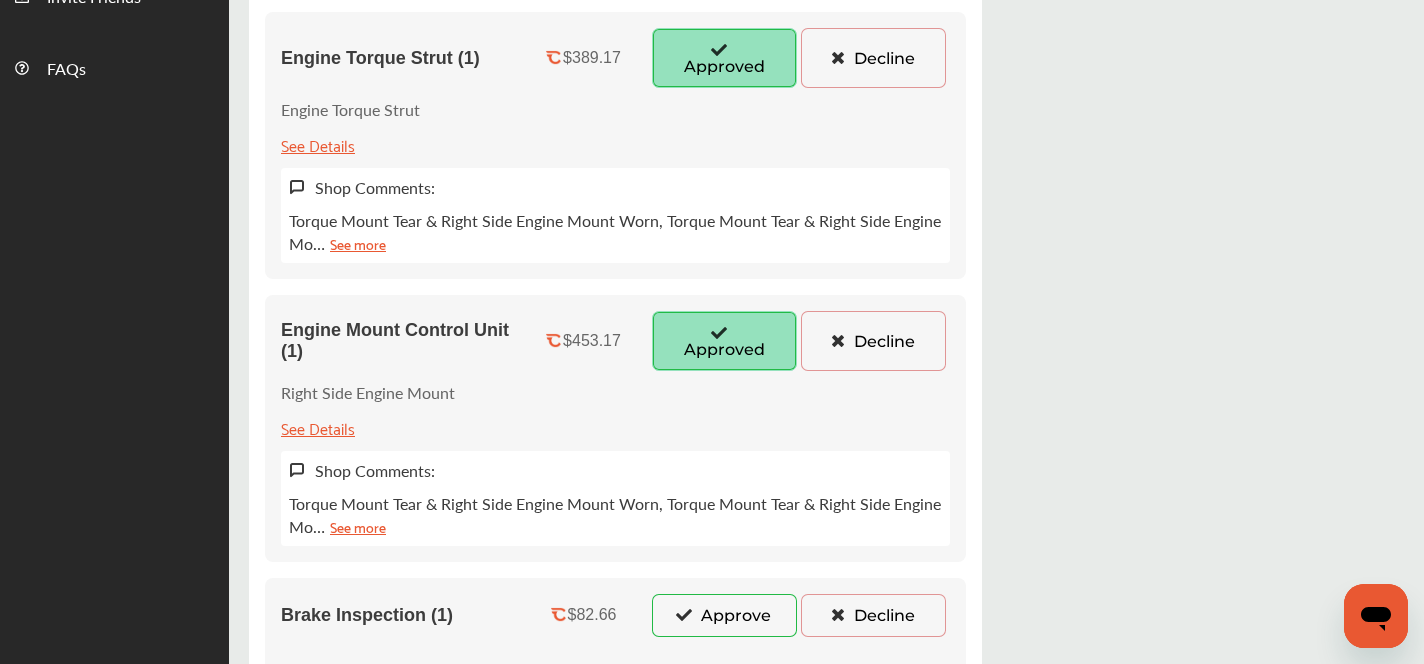 click on "Approve" at bounding box center [724, 615] 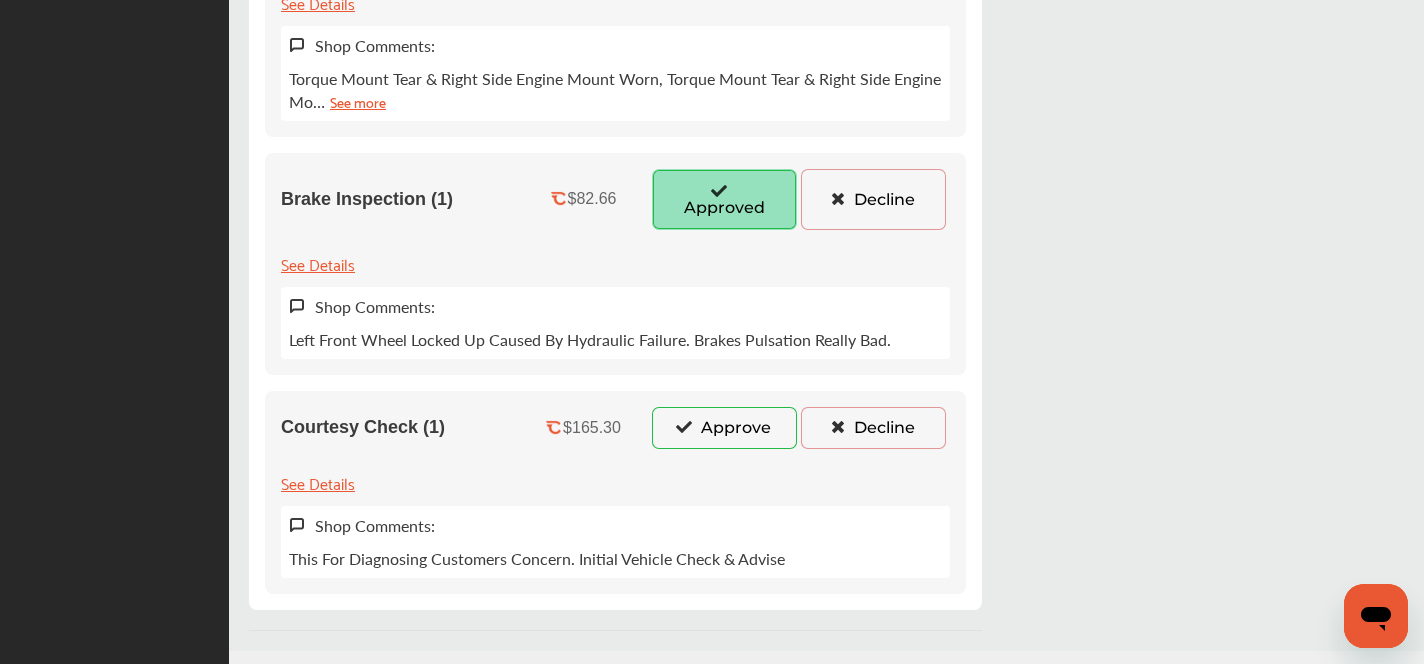 scroll, scrollTop: 1193, scrollLeft: 0, axis: vertical 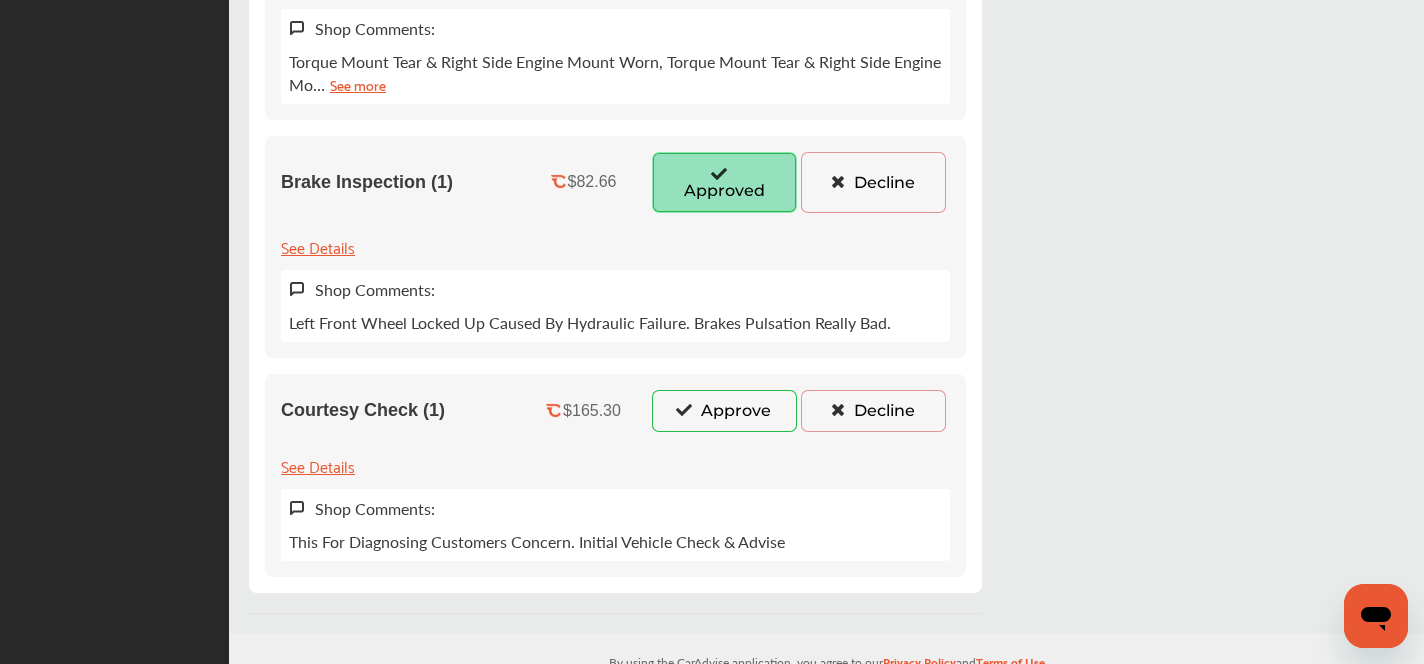 click on "Approve" at bounding box center [724, 411] 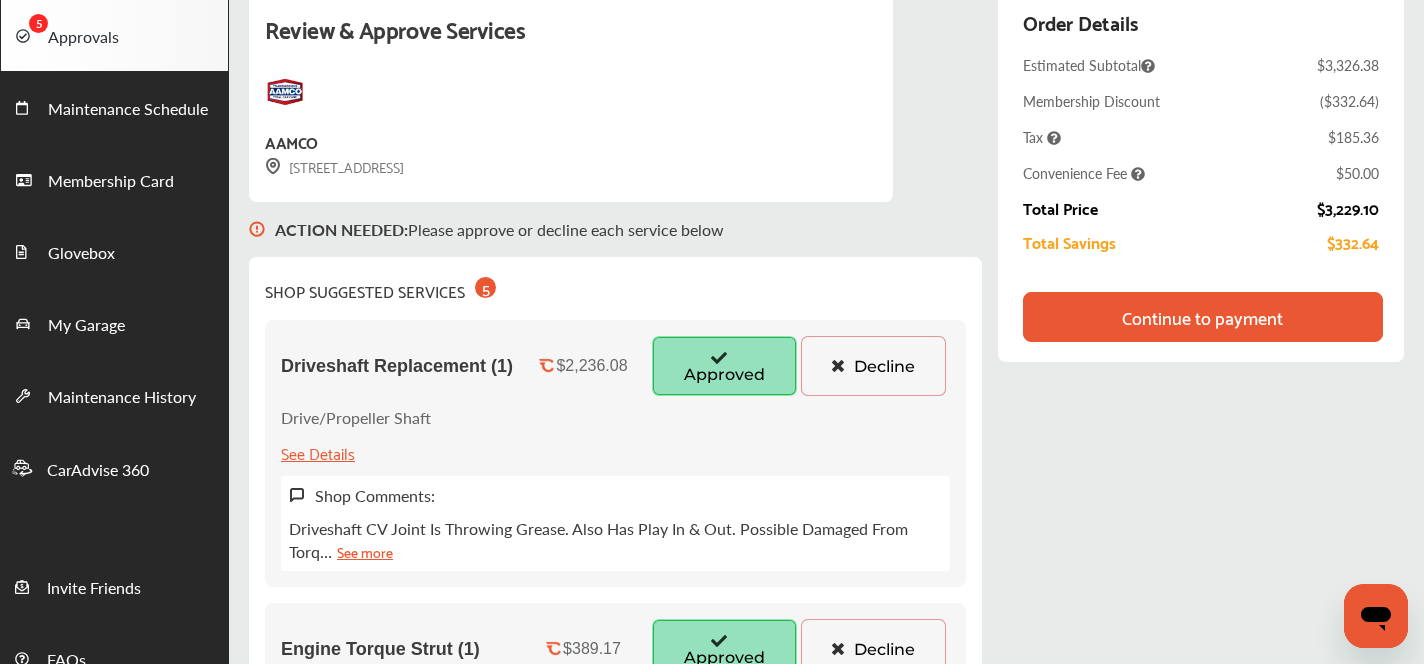 scroll, scrollTop: 167, scrollLeft: 0, axis: vertical 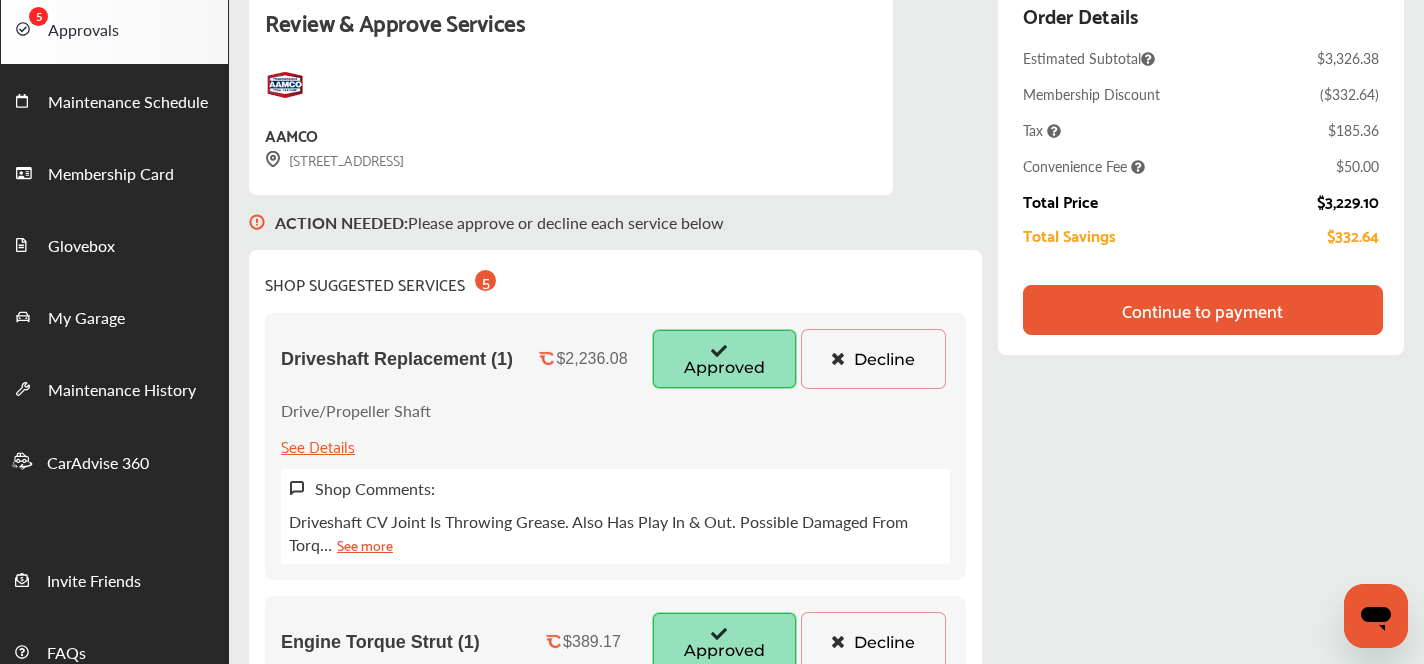 click on "See more" at bounding box center (365, 544) 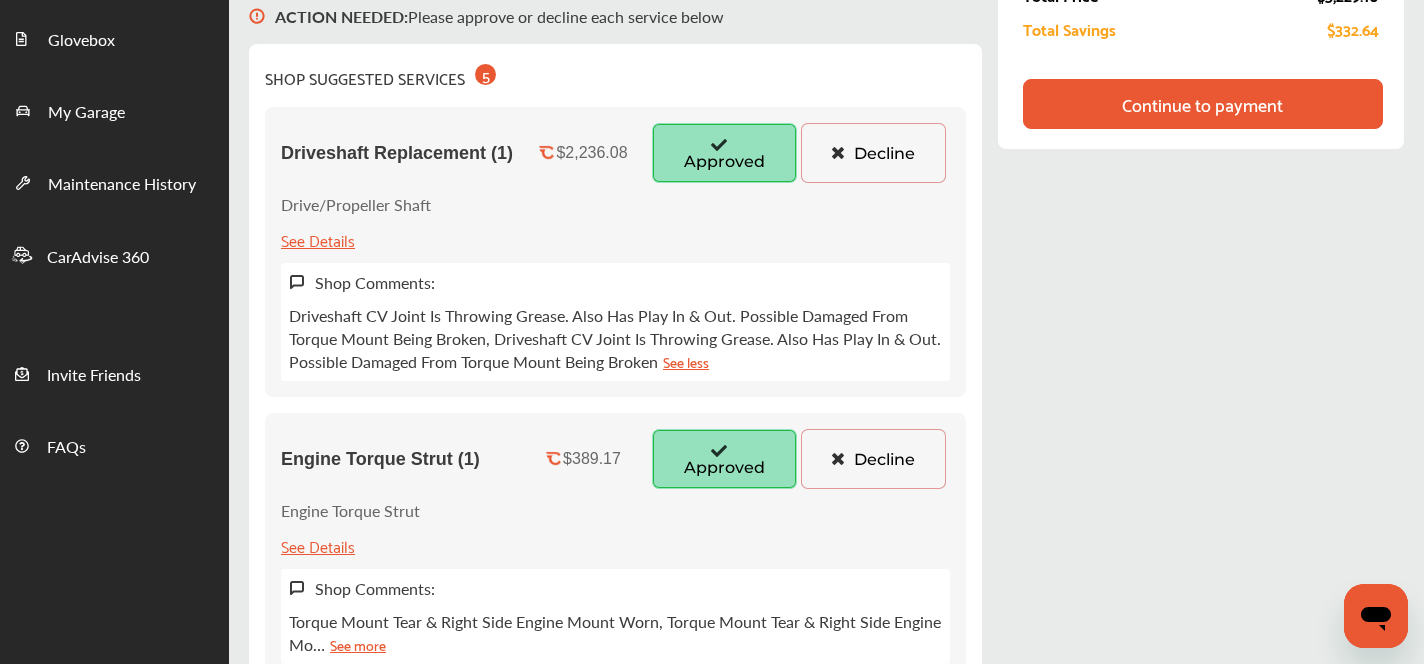 scroll, scrollTop: 372, scrollLeft: 0, axis: vertical 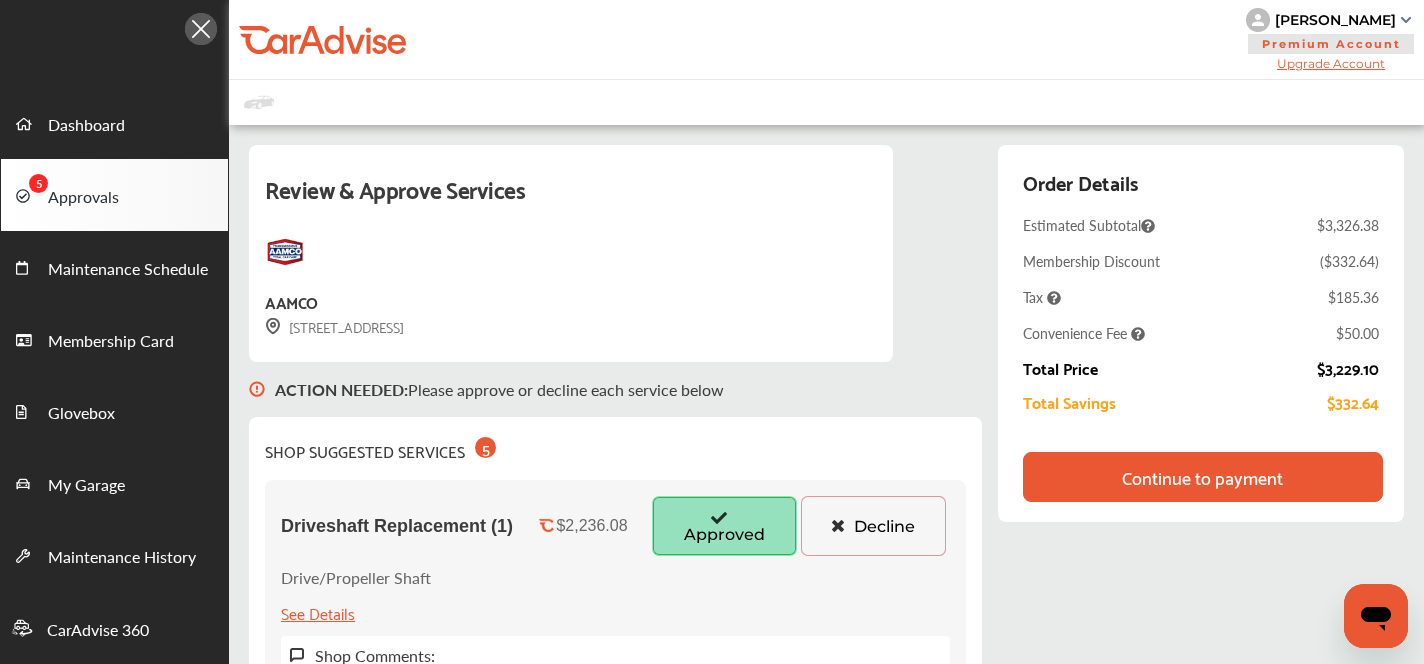 click on "[PERSON_NAME]" at bounding box center (1335, 20) 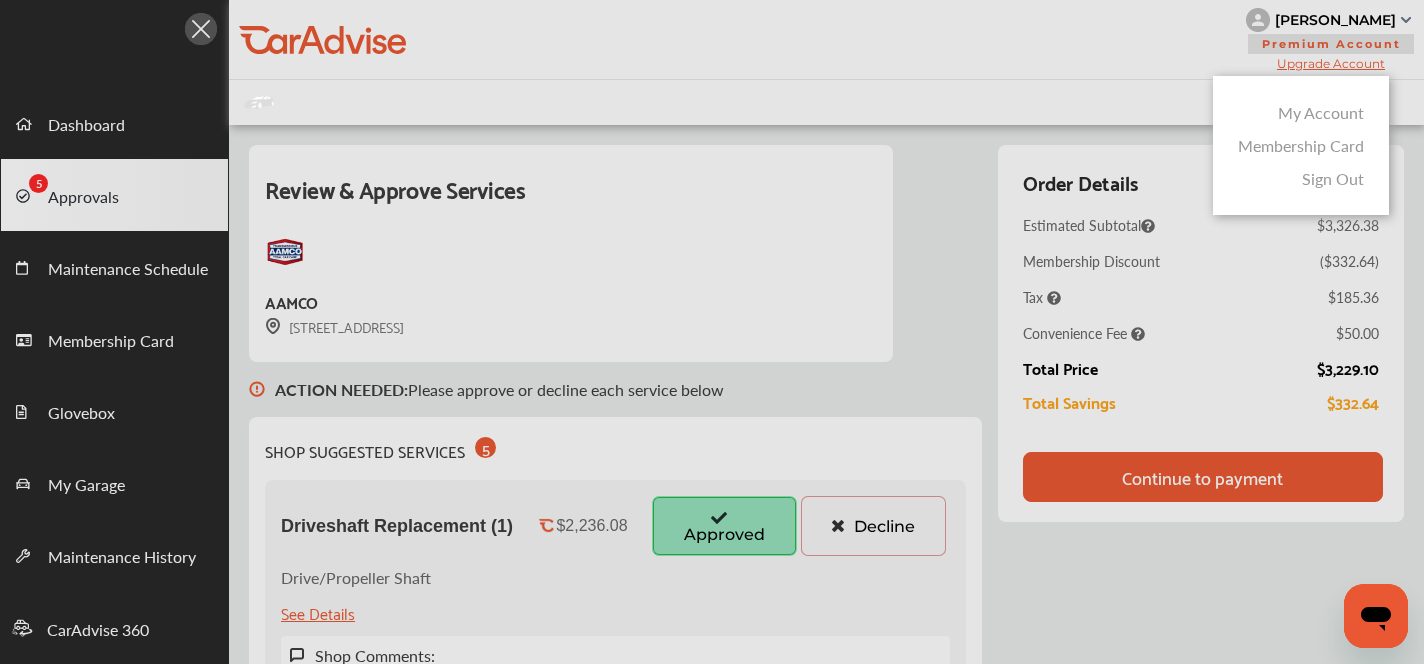 click on "My Account" at bounding box center [1321, 112] 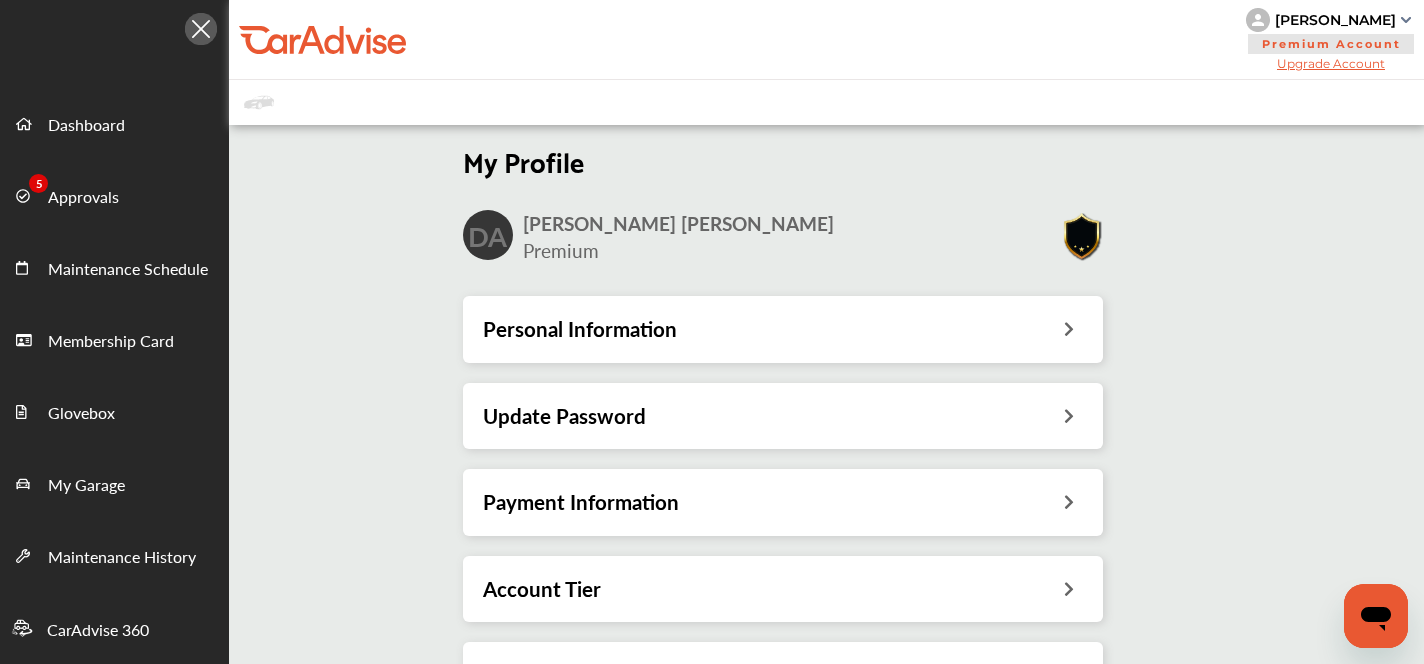click on "Personal Information" at bounding box center (580, 329) 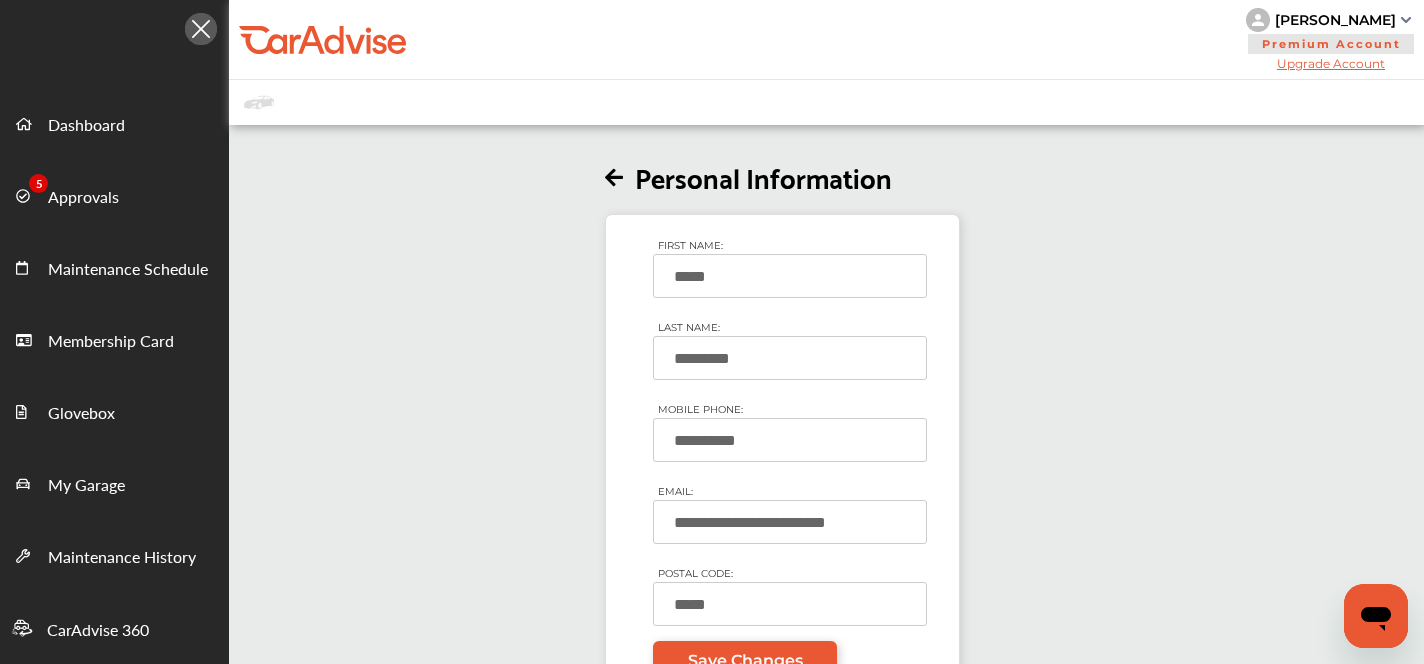 click on "[PERSON_NAME]" at bounding box center [1335, 20] 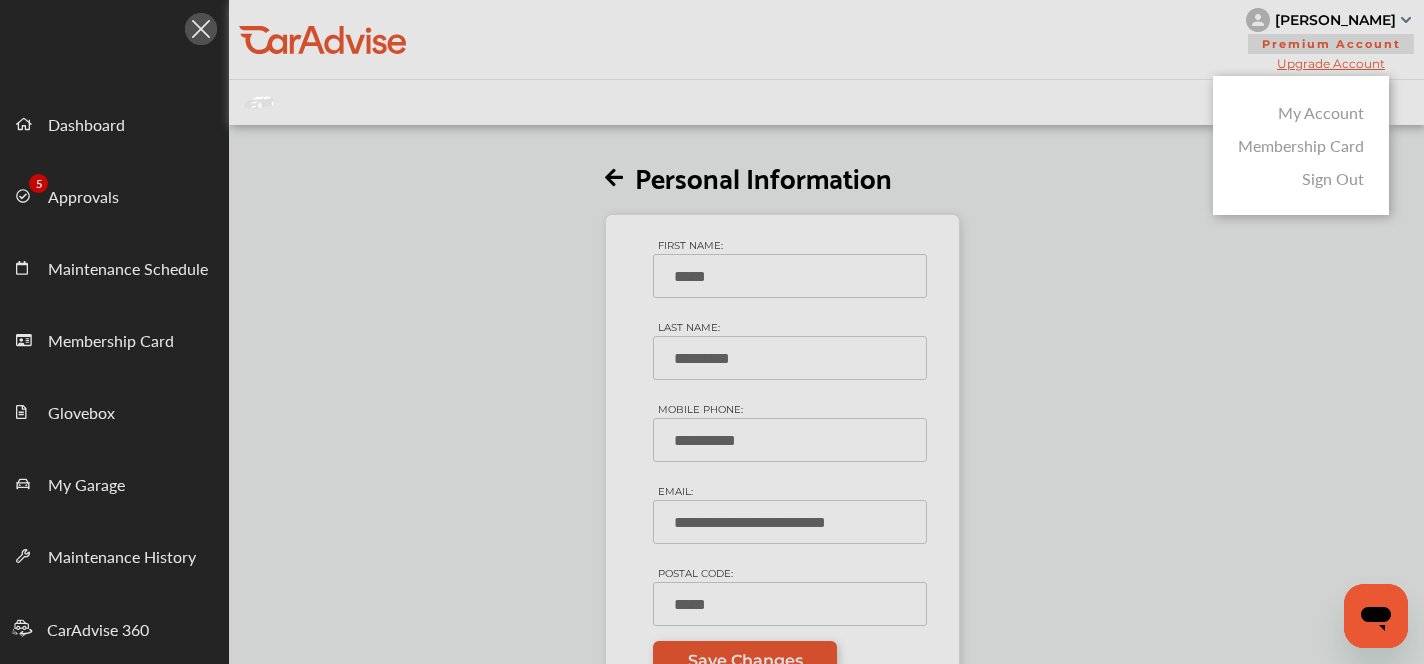 click on "My Account" at bounding box center (1321, 112) 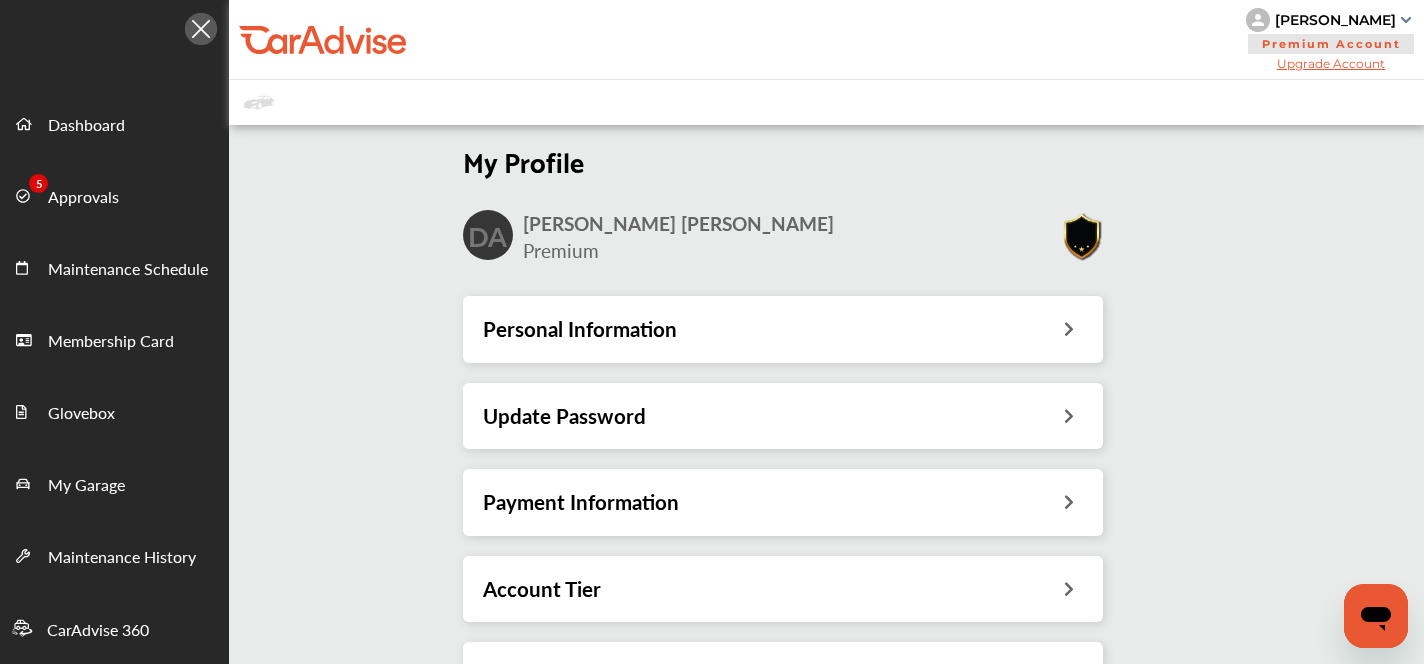 scroll, scrollTop: 206, scrollLeft: 0, axis: vertical 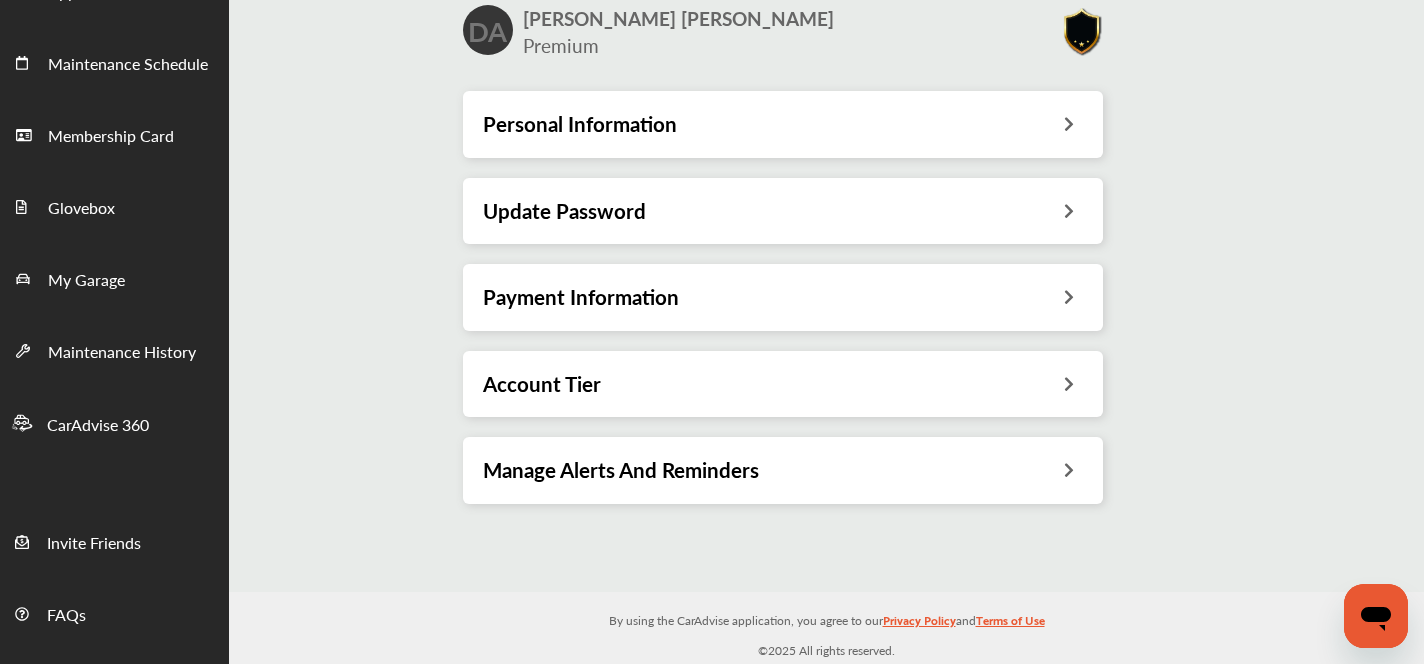 click on "Payment Information" at bounding box center [581, 297] 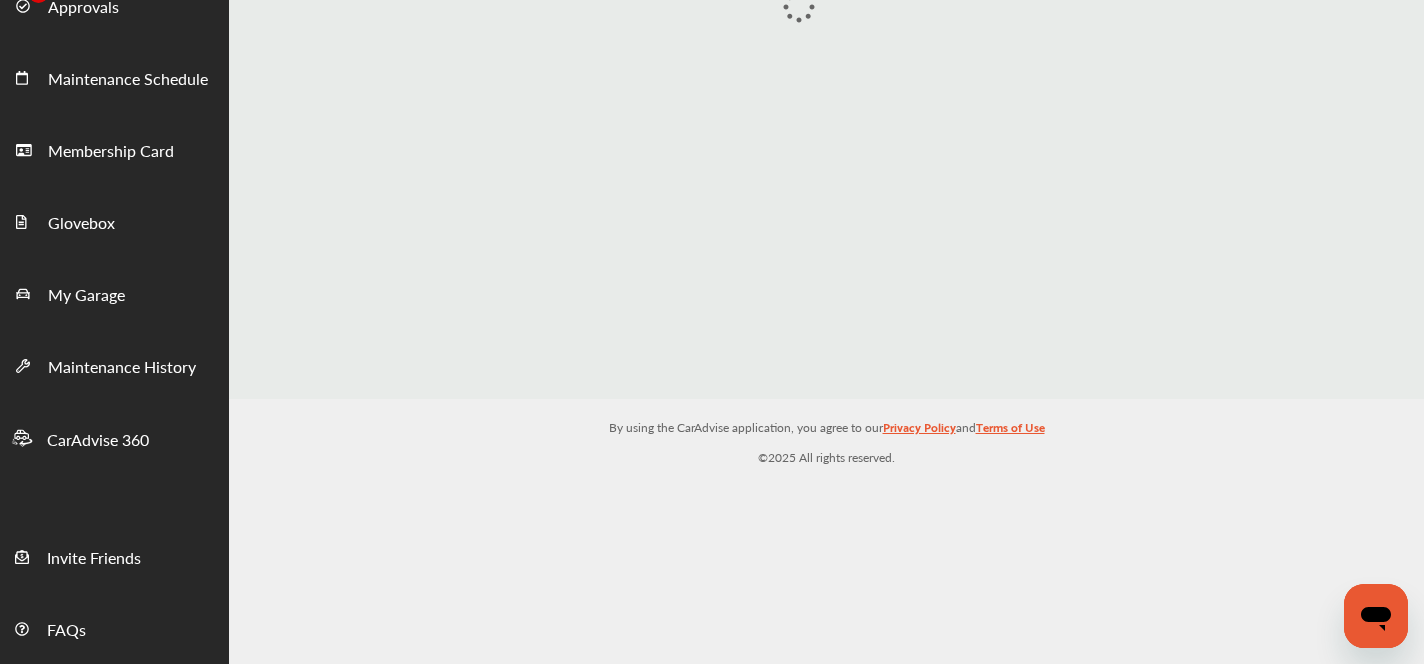 scroll, scrollTop: 0, scrollLeft: 0, axis: both 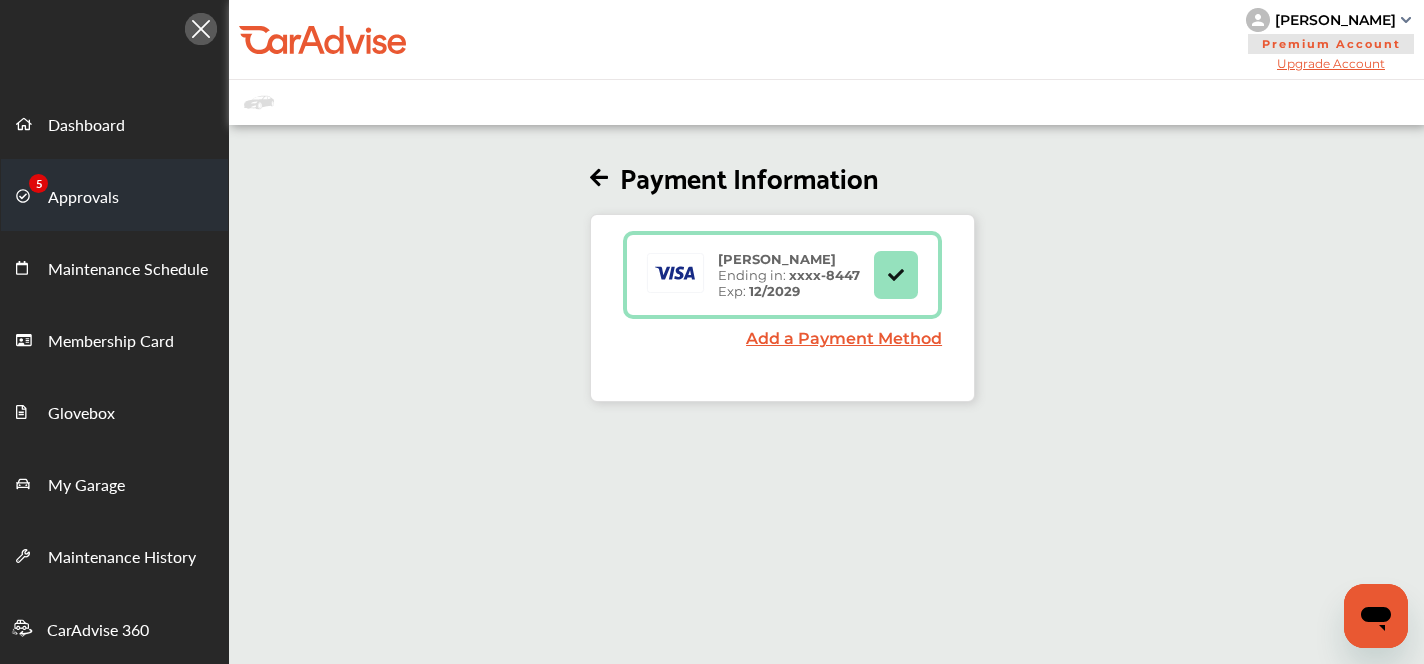 click on "Approvals" at bounding box center [83, 198] 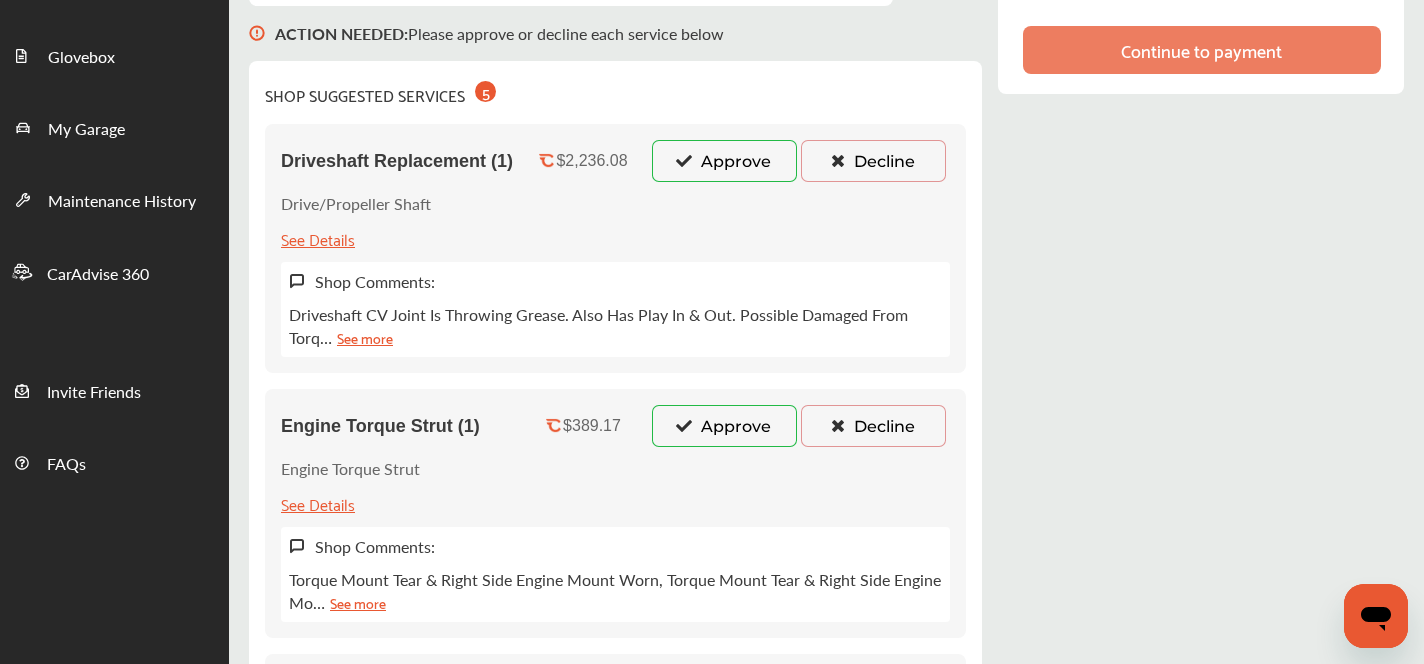 scroll, scrollTop: 0, scrollLeft: 0, axis: both 